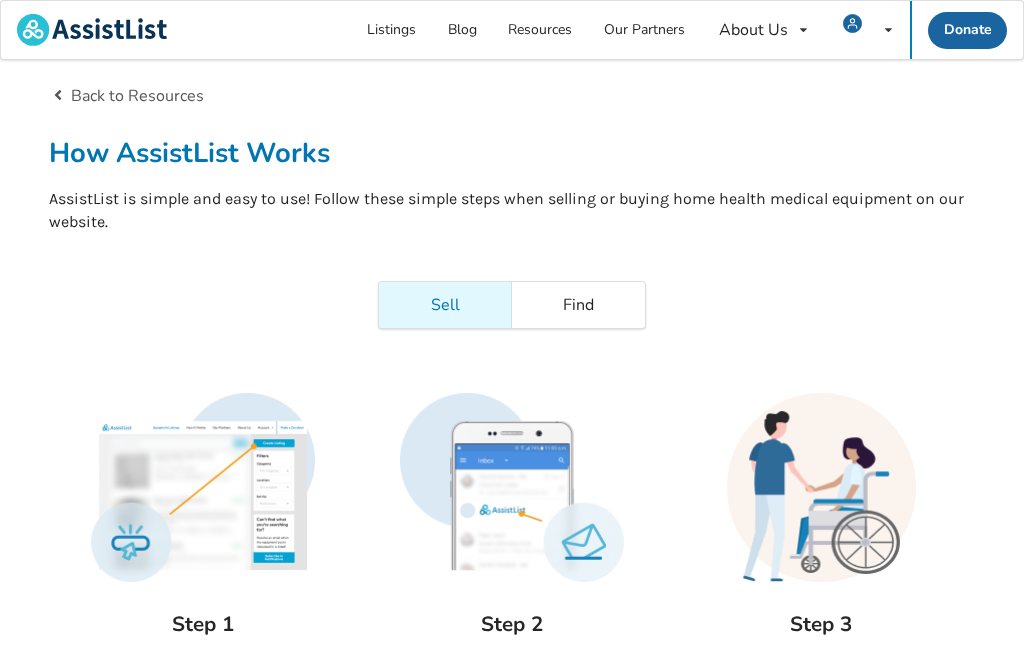 scroll, scrollTop: 0, scrollLeft: 0, axis: both 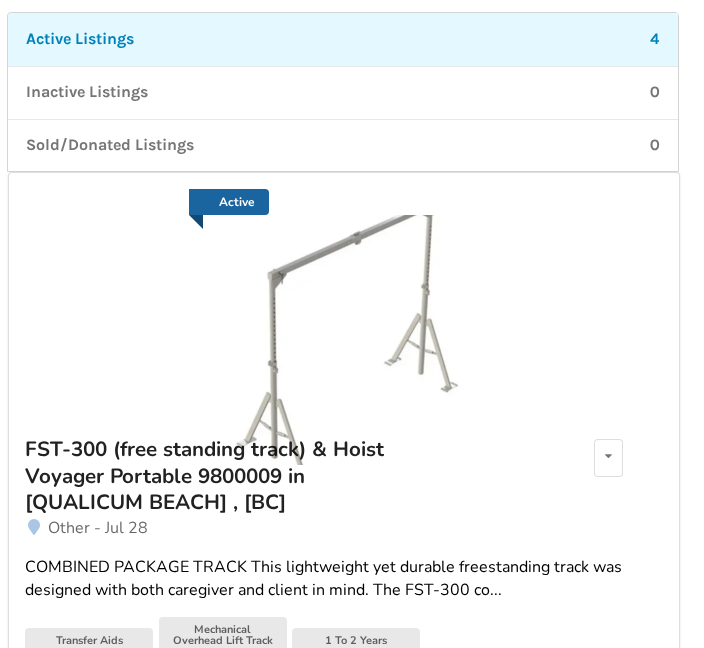 click on "FST-300 (free standing track) & Hoist Voyager Portable 9800009 in [QUALICUM BEACH] , [BC]" at bounding box center (218, 475) 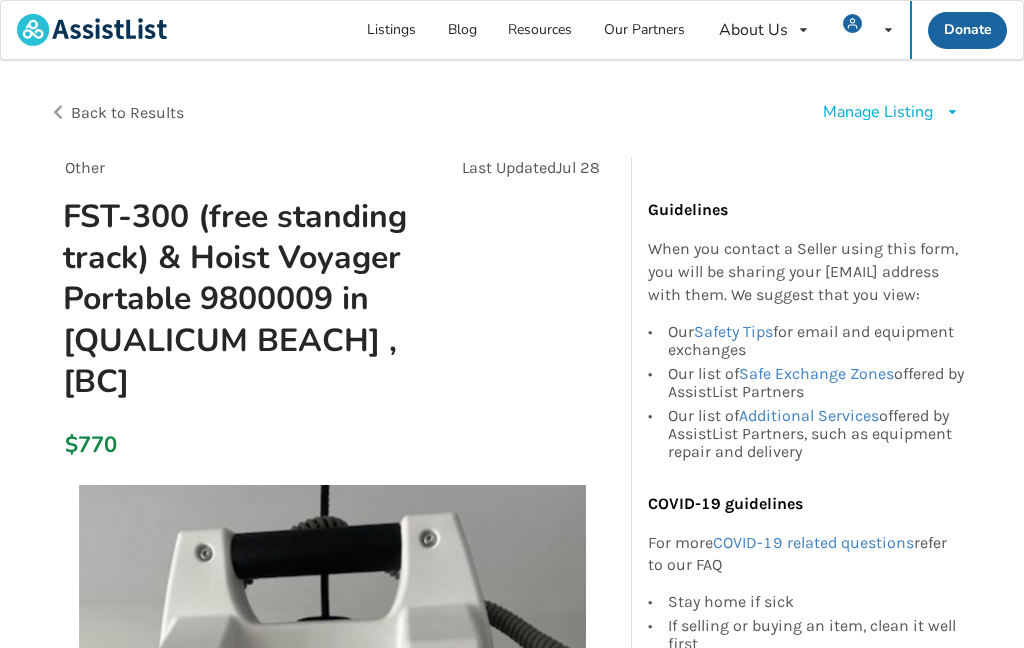 scroll, scrollTop: 0, scrollLeft: 0, axis: both 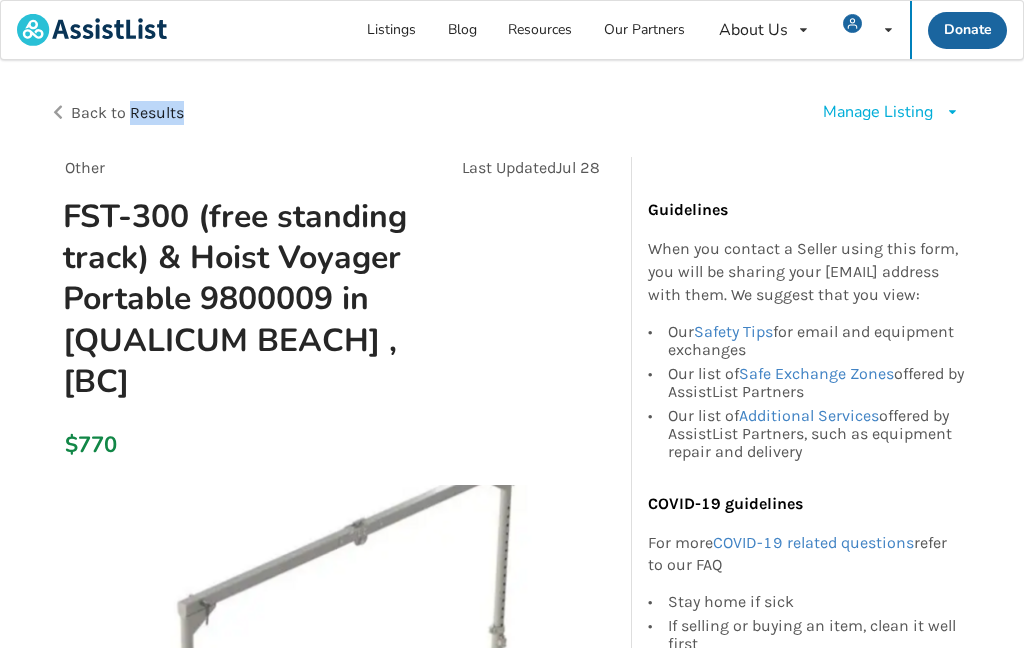 click on "Back to Results" at bounding box center [281, 113] 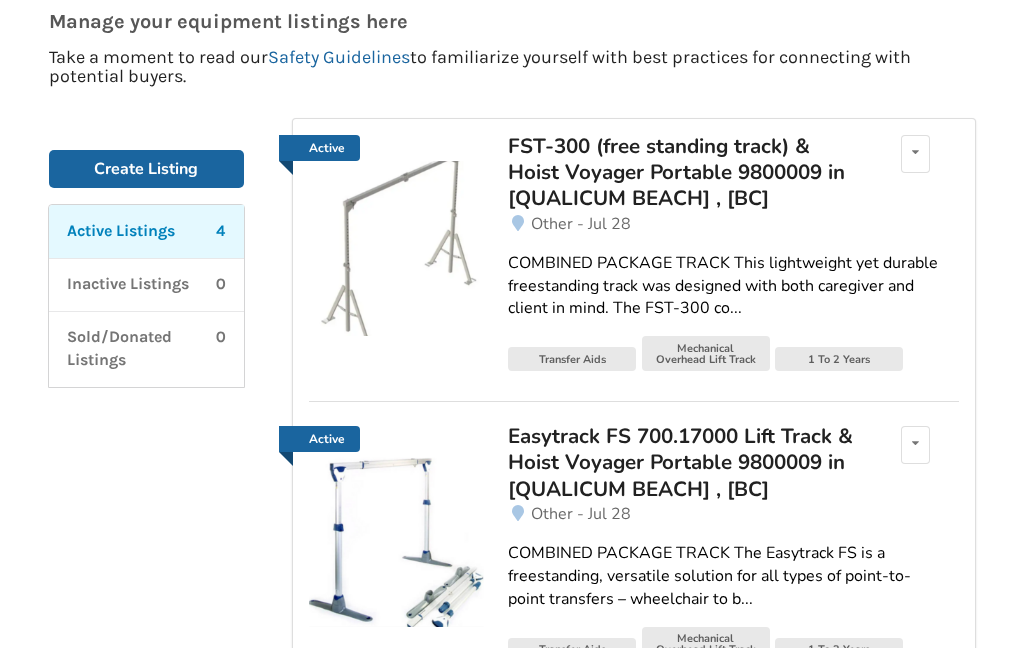 scroll, scrollTop: 169, scrollLeft: 0, axis: vertical 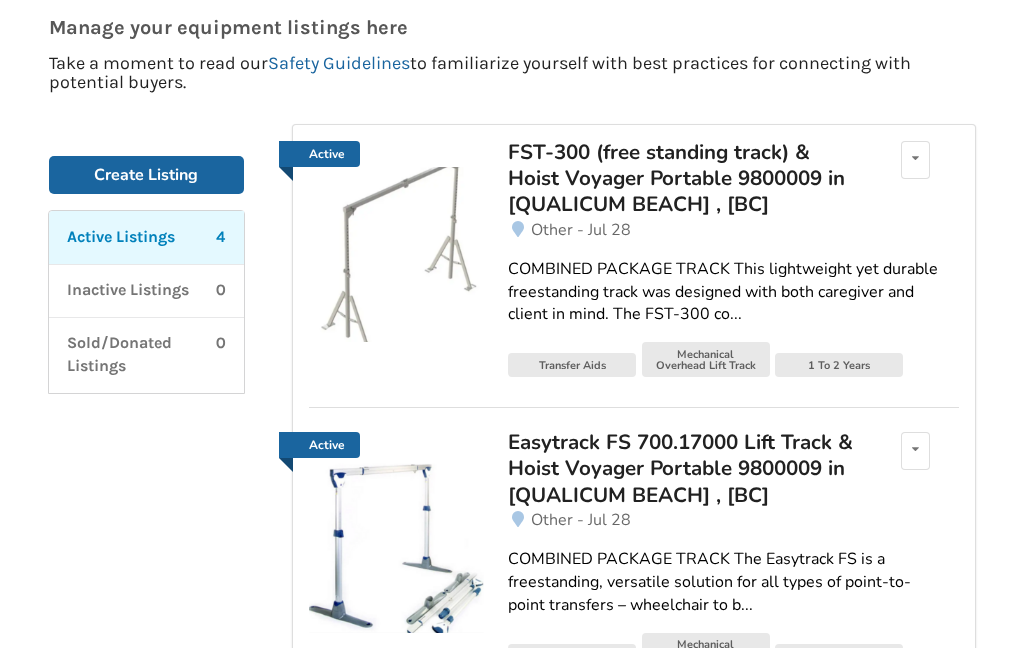 click on "FST-300 (free standing track) & Hoist Voyager Portable 9800009 in QUALICUM BEACH , BC" at bounding box center [683, 178] 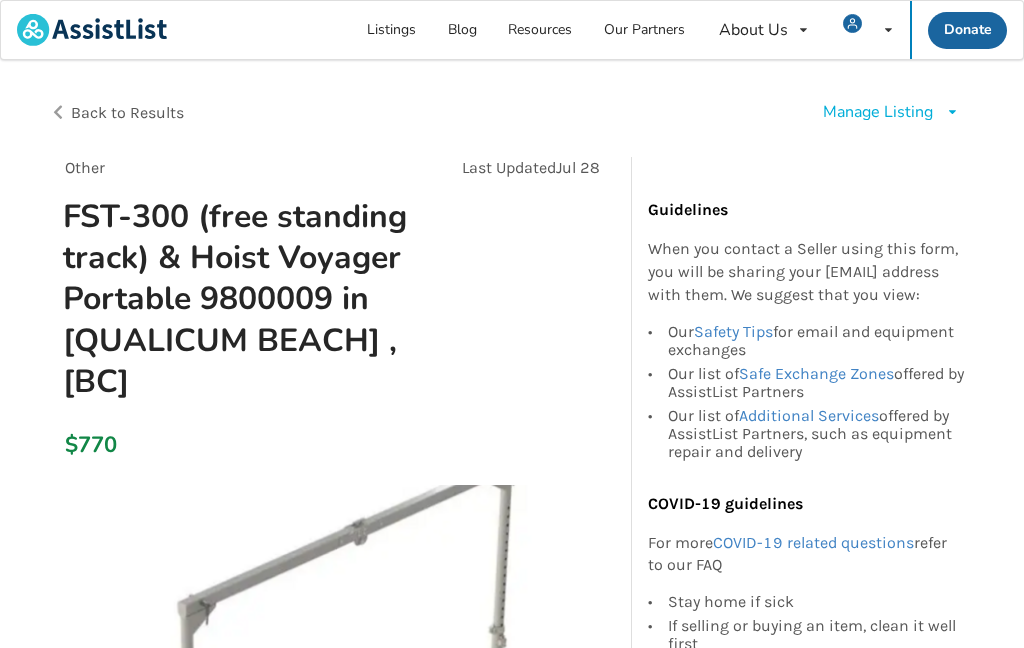 scroll, scrollTop: 0, scrollLeft: 0, axis: both 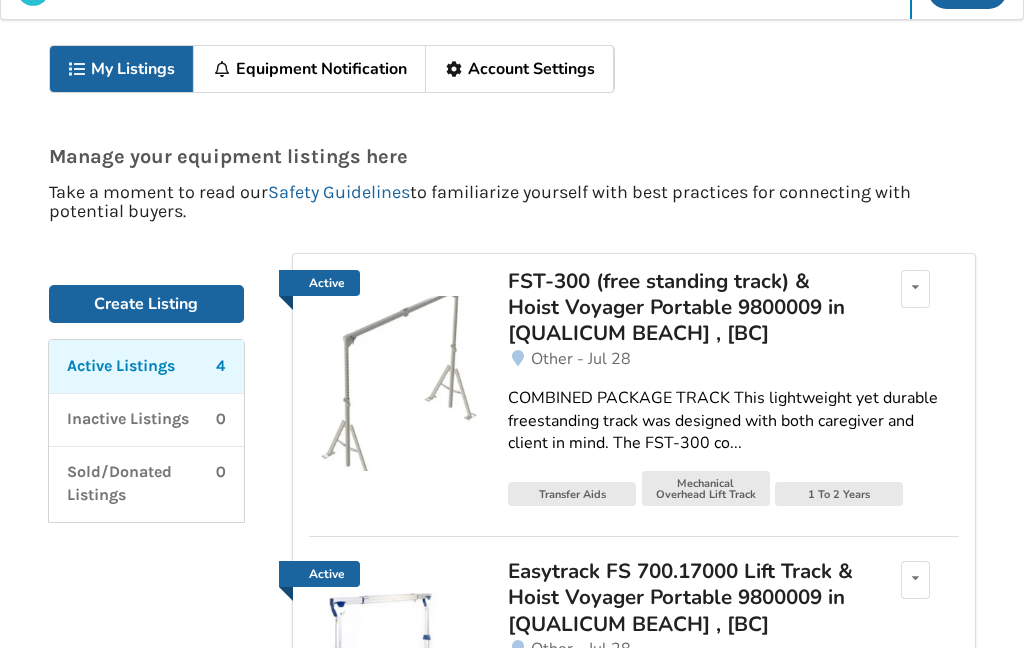click on "FST-300 (free standing track) & Hoist Voyager Portable 9800009 in QUALICUM BEACH , BC" at bounding box center (683, 307) 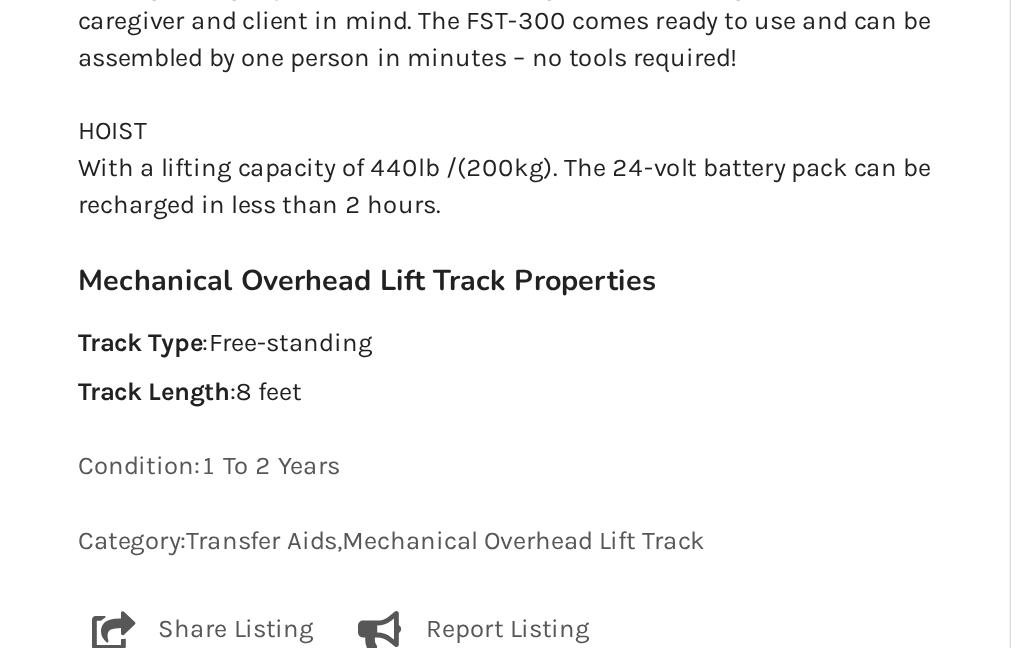 scroll, scrollTop: 1280, scrollLeft: 1, axis: both 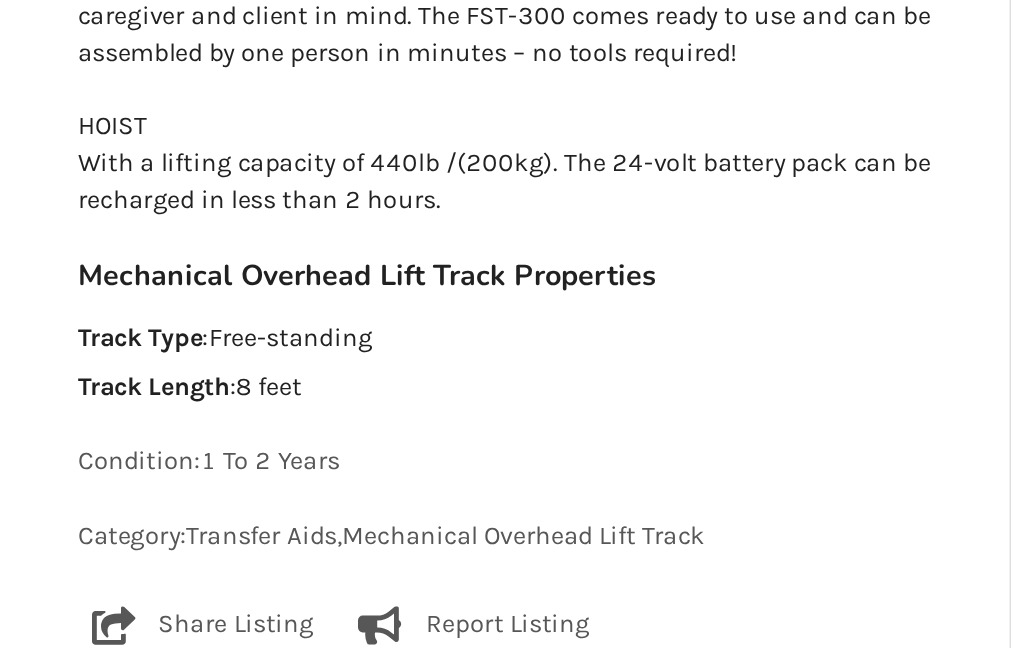 click on "Share Listing" at bounding box center (147, 391) 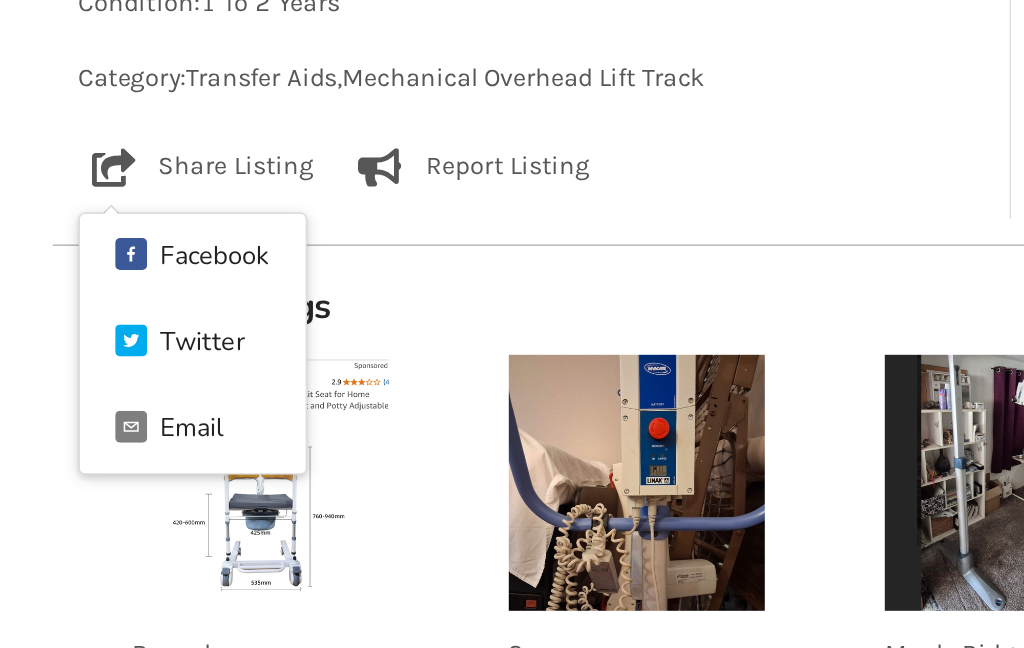 scroll, scrollTop: 1567, scrollLeft: 1, axis: both 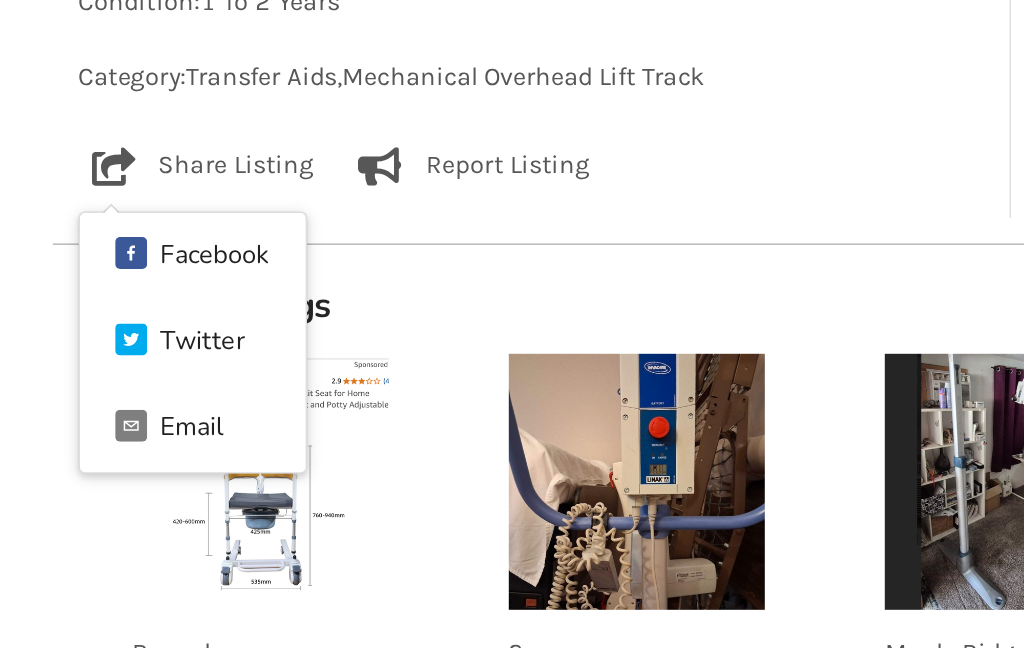 click on "Email" at bounding box center (106, 267) 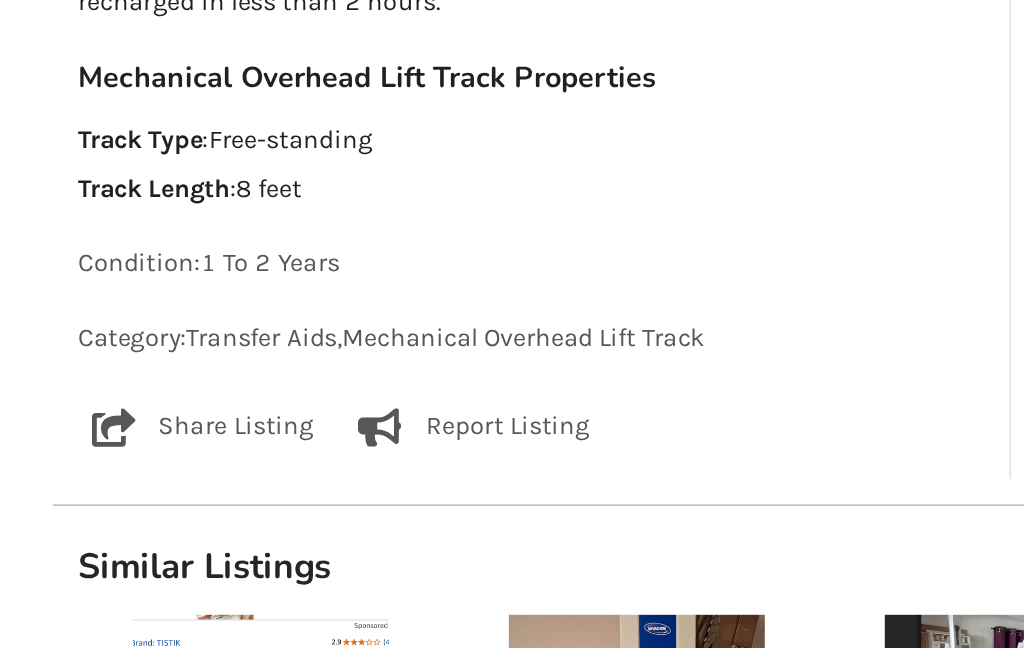 scroll, scrollTop: 1403, scrollLeft: 1, axis: both 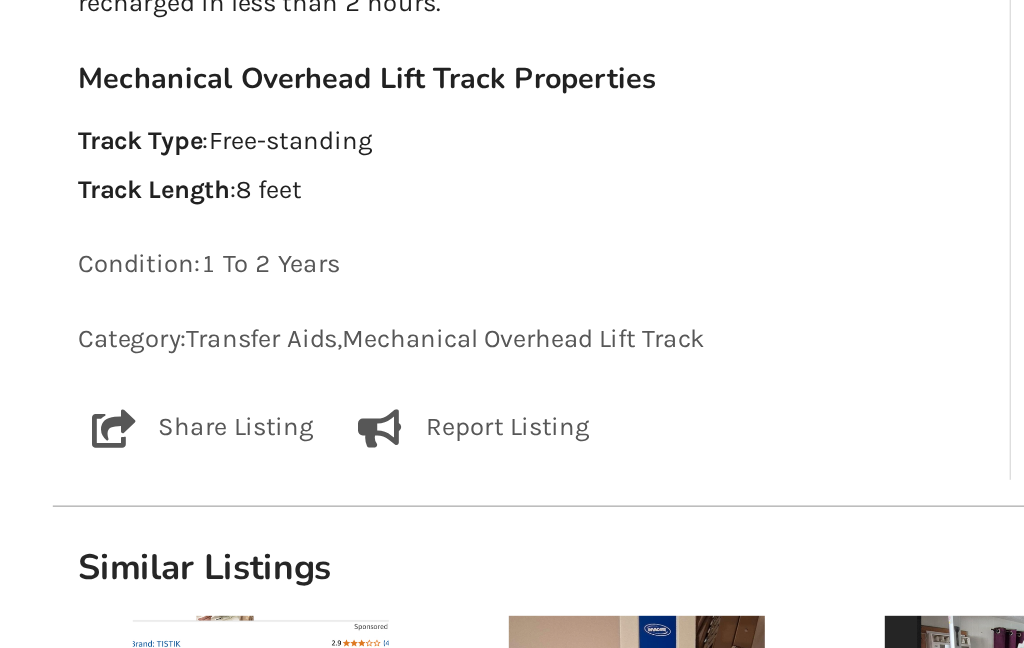 click at bounding box center [71, 268] 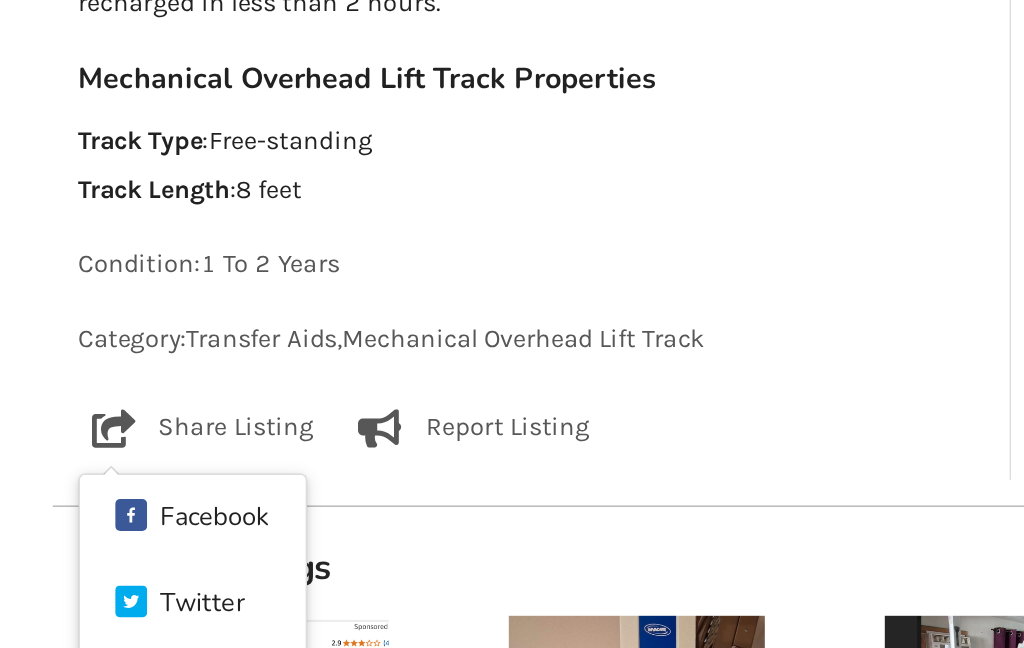 click 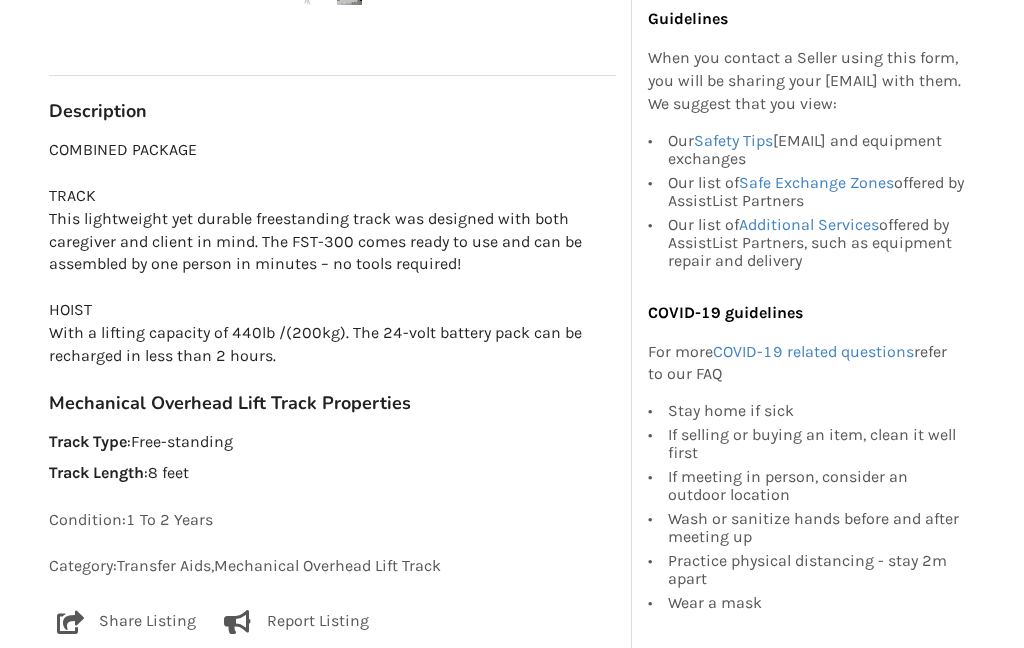 scroll, scrollTop: 1007, scrollLeft: 0, axis: vertical 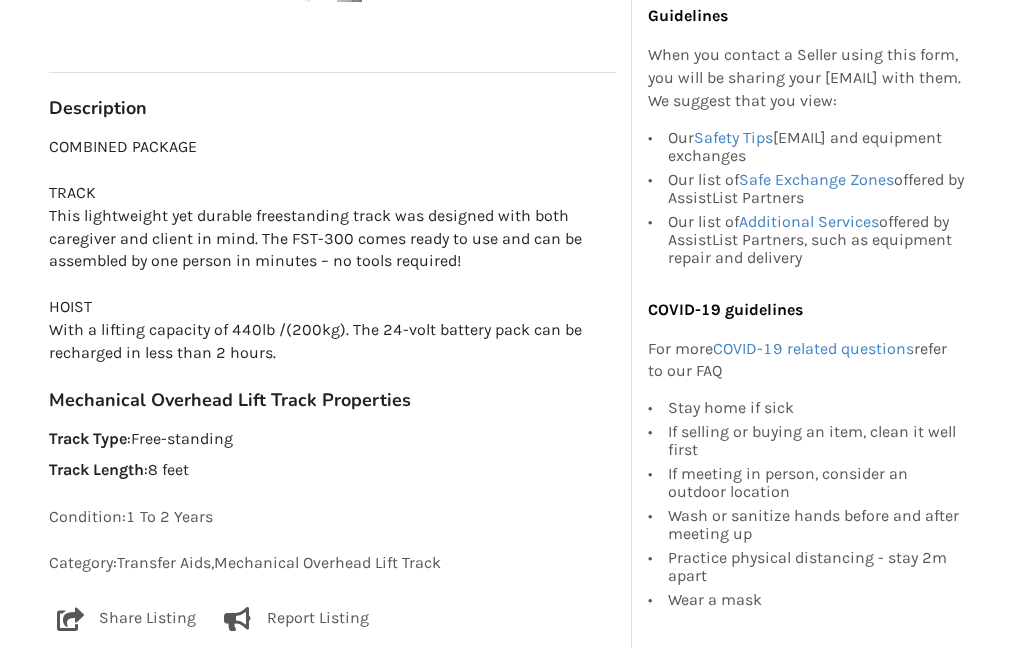click on "Share Listing" at bounding box center [147, 619] 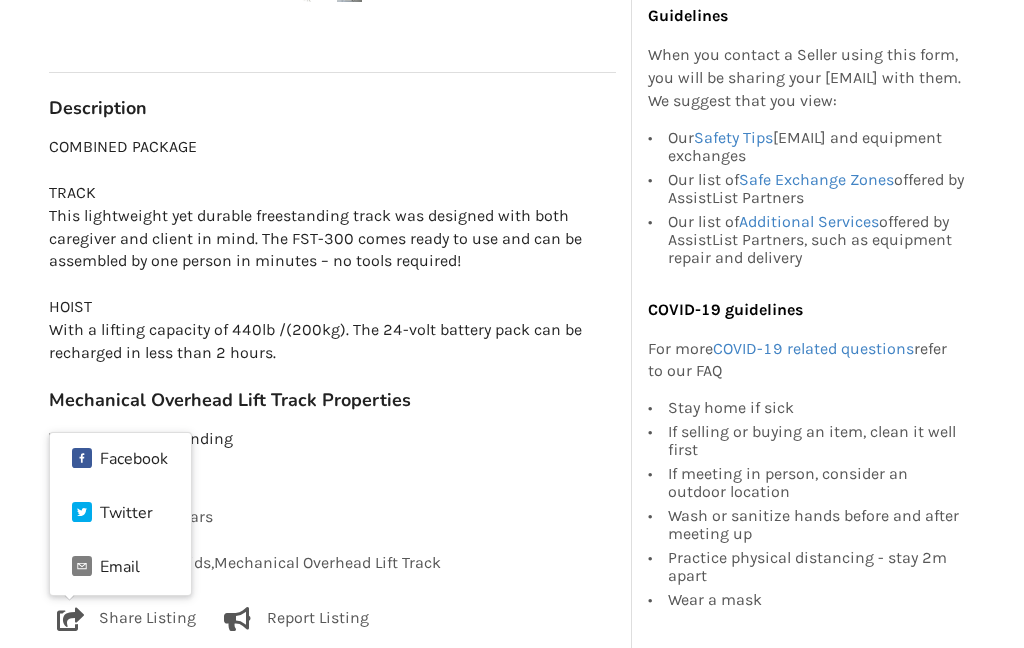 click 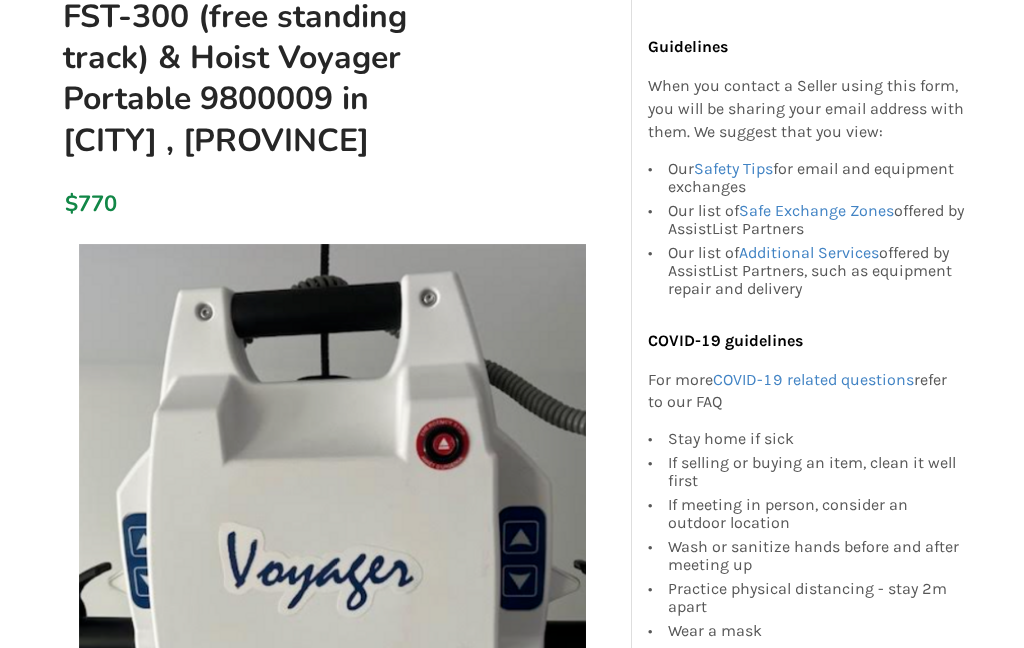 scroll, scrollTop: 363, scrollLeft: 0, axis: vertical 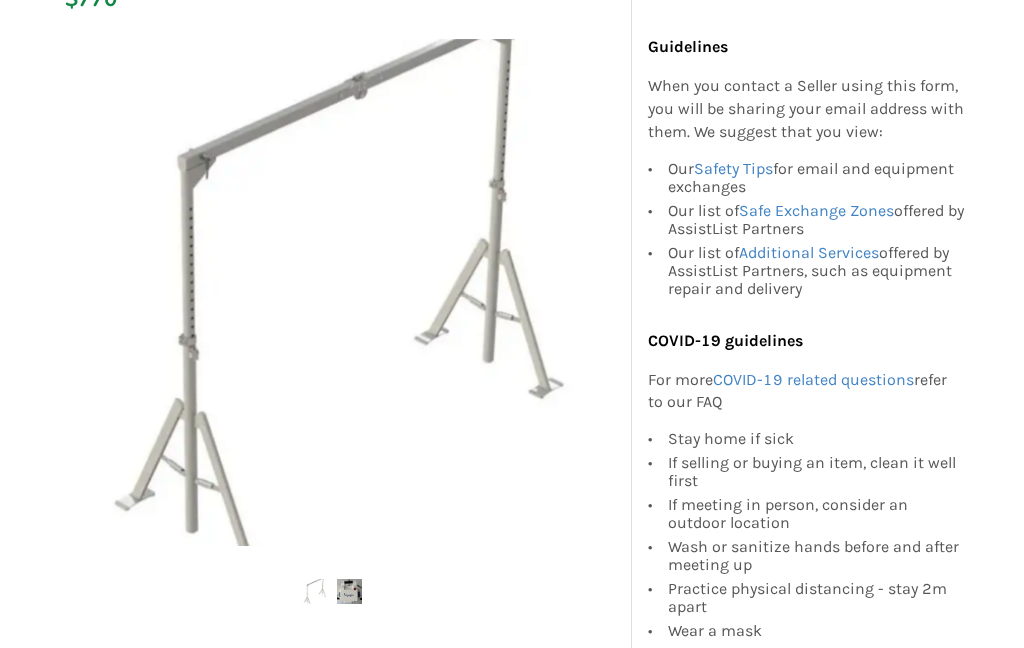 click on "Listings Blog Resources Our Partners About Us About AssistList Our Story Our Team Contact Us My Listings Notifications Account Settings Log Out Donate Back to Results Manage Listing Edit listing Renew listing Mark as Sold Delete listing Other Last Updated Jul 28 FST-300 (free standing track) & Hoist Voyager Portable 9800009 in [CITY] , [PROVINCE] $770 Other Jul 28 FST-300 (free standing track) & Hoist Voyager Portable 9800009 in [CITY] , [PROVINCE] $770 Description COMBINED PACKAGE TRACK This lightweight yet durable freestanding track was designed with both caregiver and client in mind. The FST-300 comes ready to use and can be assembled by one person in minutes – no tools required! HOIST With a lifting capacity of 440lb /(200kg). The 24-volt battery pack can be recharged in less than 2 hours. Mechanical Overhead Lift Track Properties Track Type : Free-standing Track Length : 8 feet Condition: 1 To 2 Years Category: Transfer Aids , Mechanical Overhead Lift Track Share Listing Facebook Our" at bounding box center [512, -81] 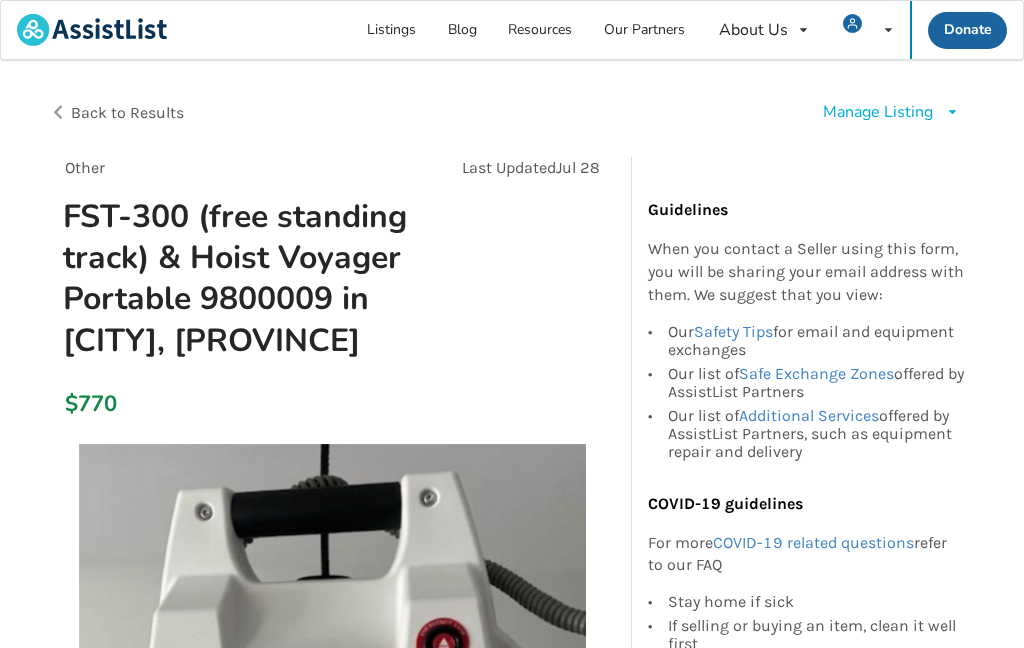 scroll, scrollTop: 0, scrollLeft: 0, axis: both 